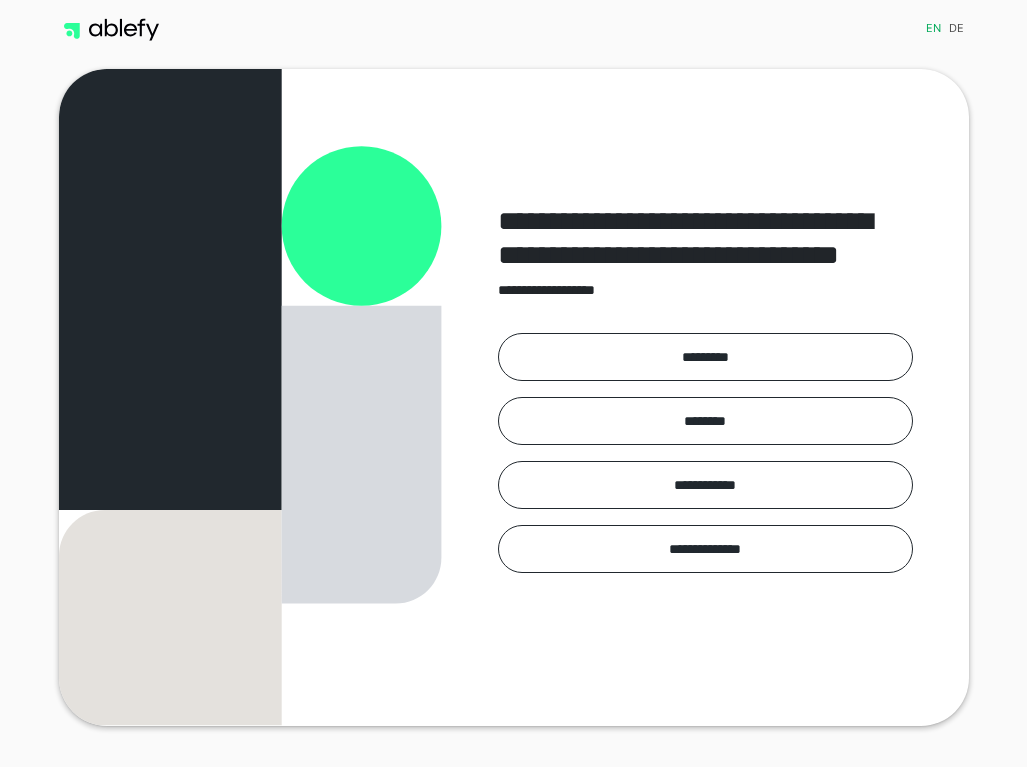 scroll, scrollTop: 0, scrollLeft: 0, axis: both 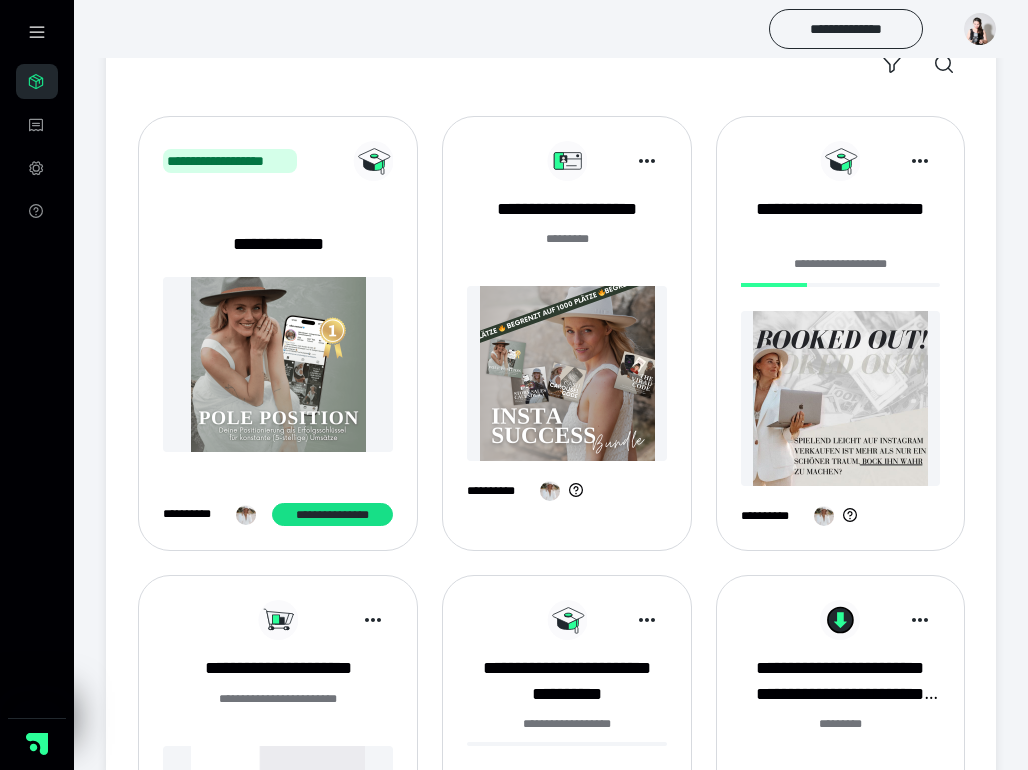 click at bounding box center [566, 373] 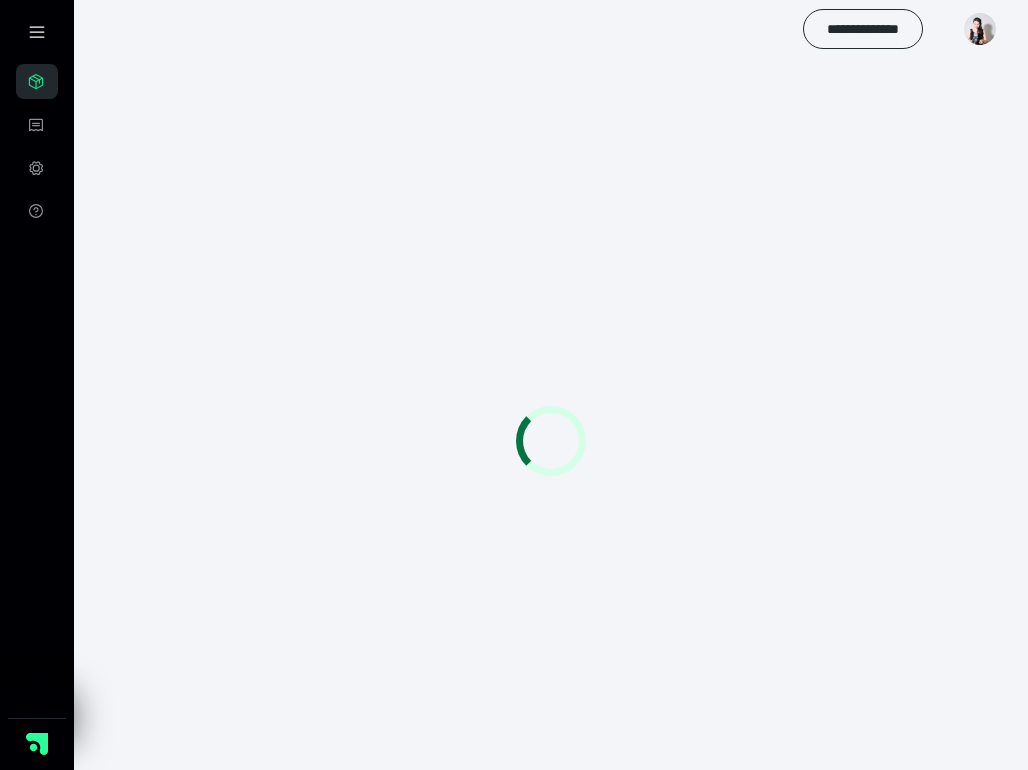 scroll, scrollTop: 0, scrollLeft: 0, axis: both 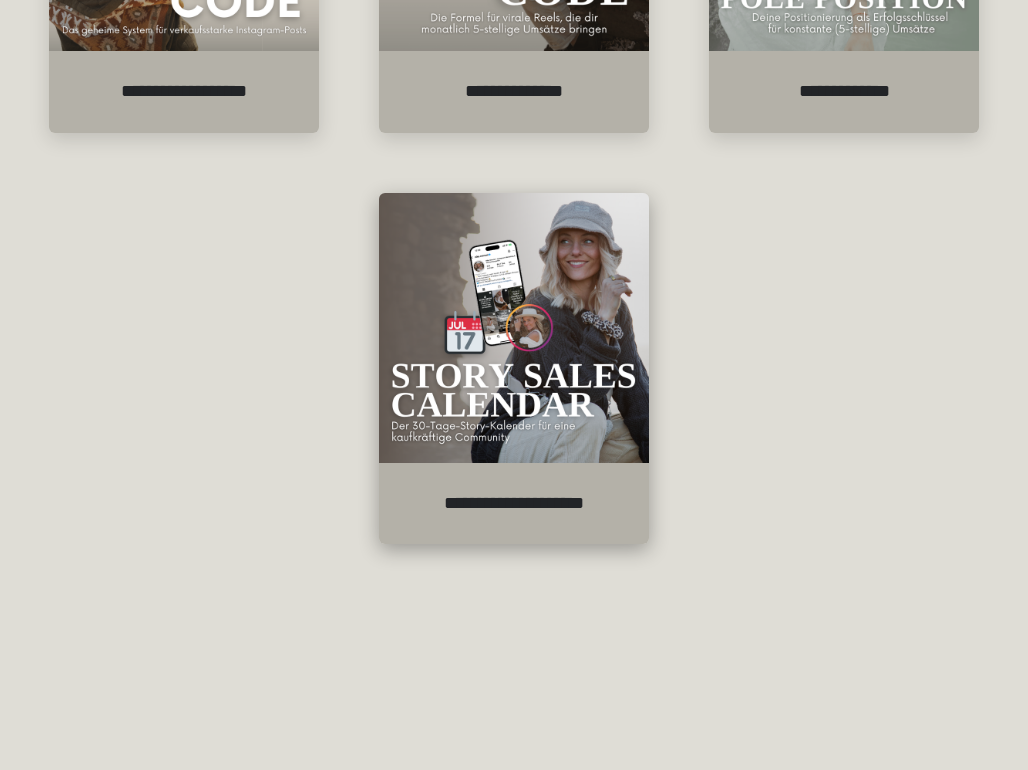 click at bounding box center (514, 328) 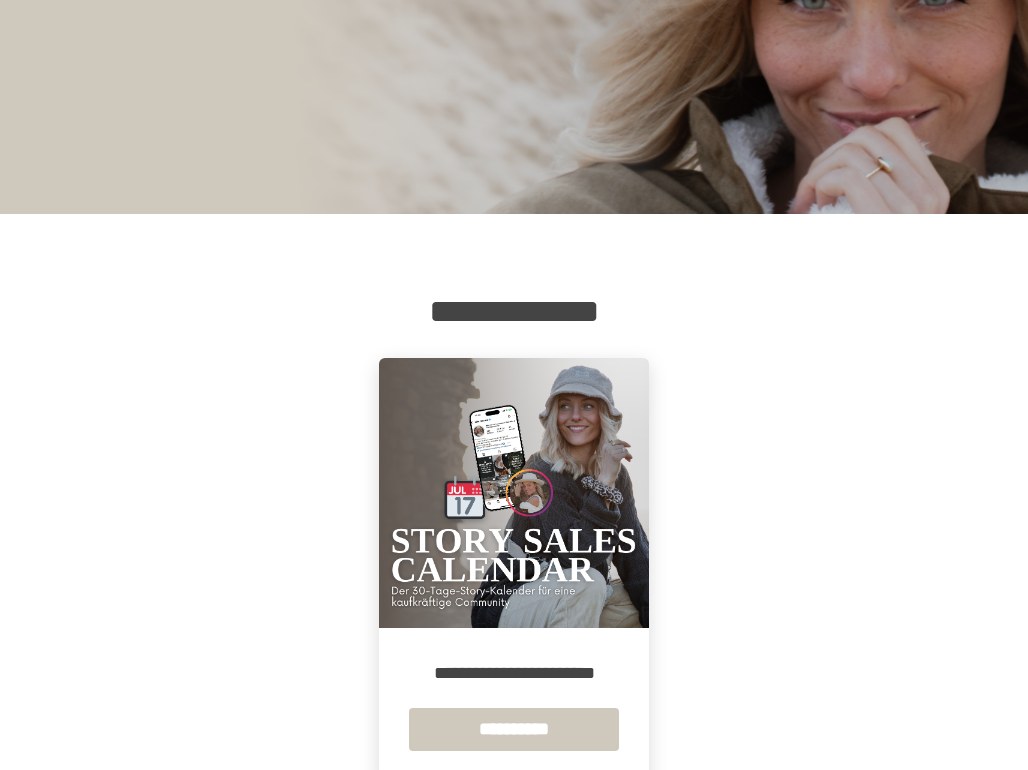 scroll, scrollTop: 137, scrollLeft: 0, axis: vertical 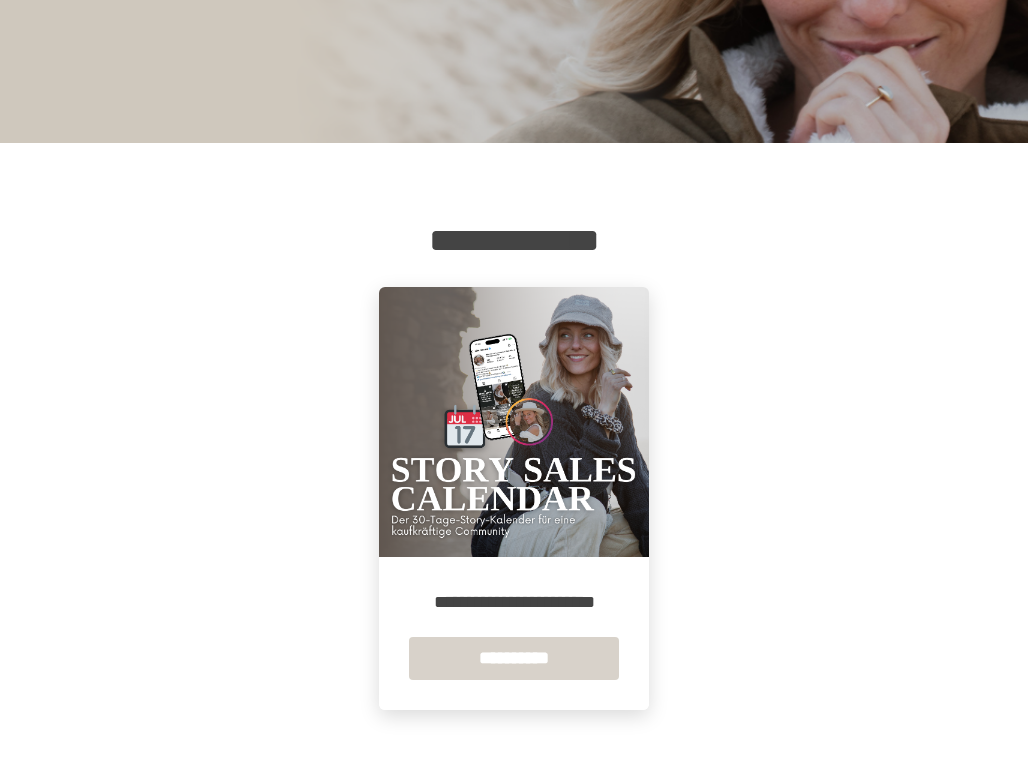 click on "**********" at bounding box center (514, 658) 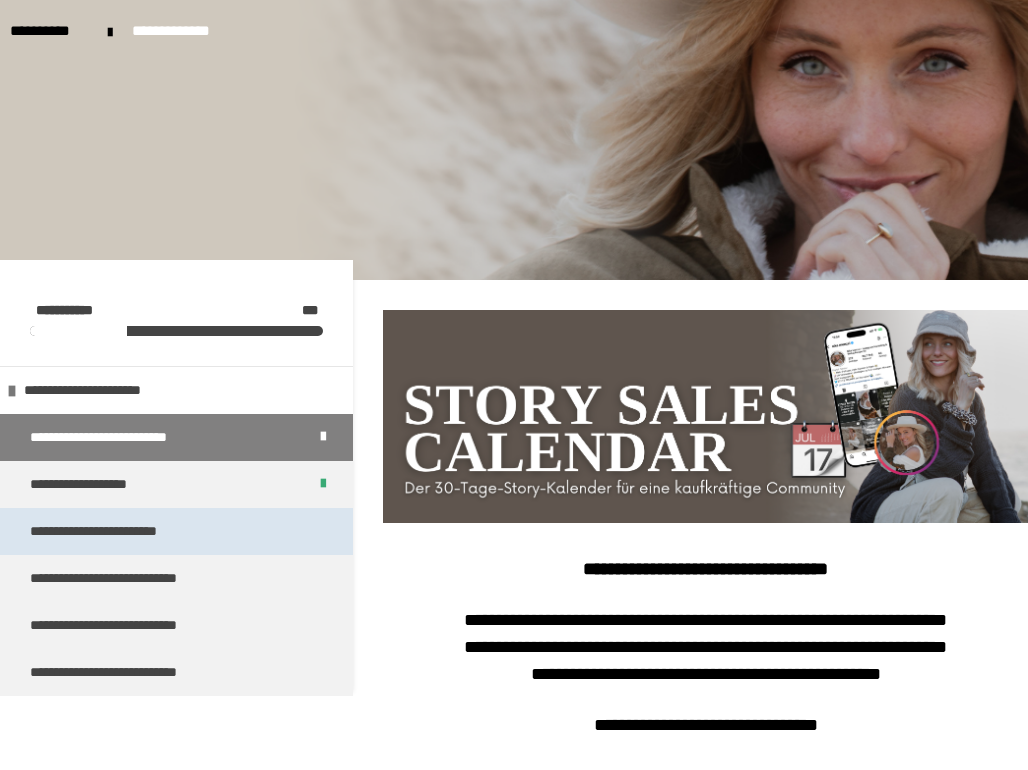 click on "**********" at bounding box center [123, 531] 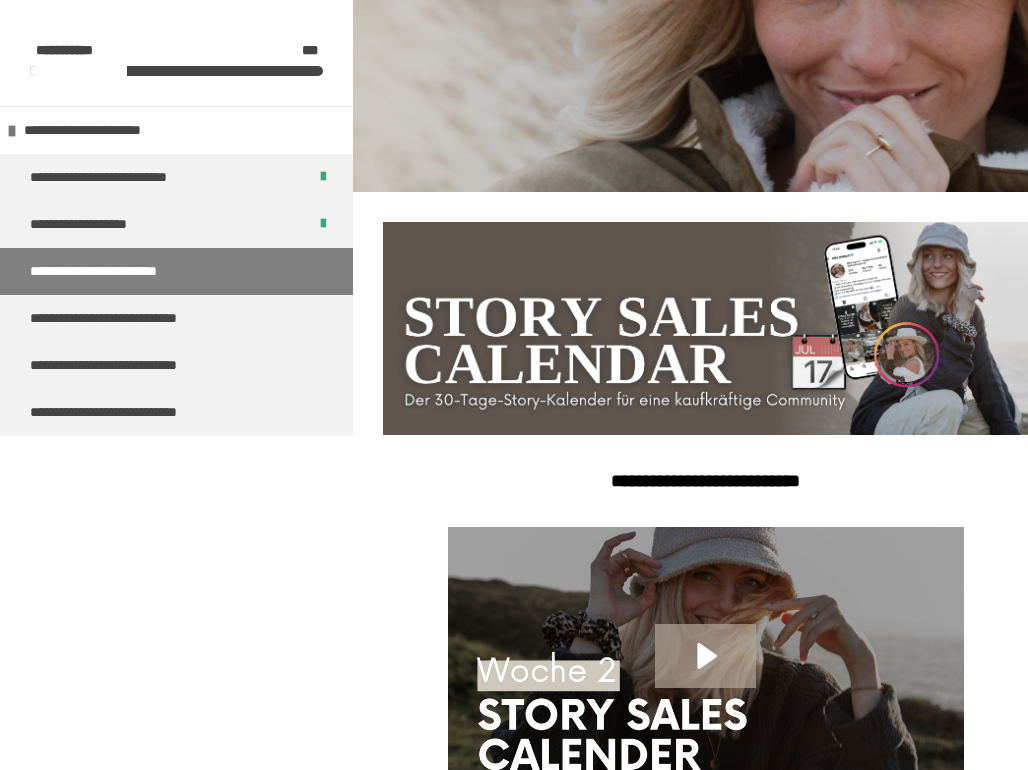 scroll, scrollTop: 300, scrollLeft: 0, axis: vertical 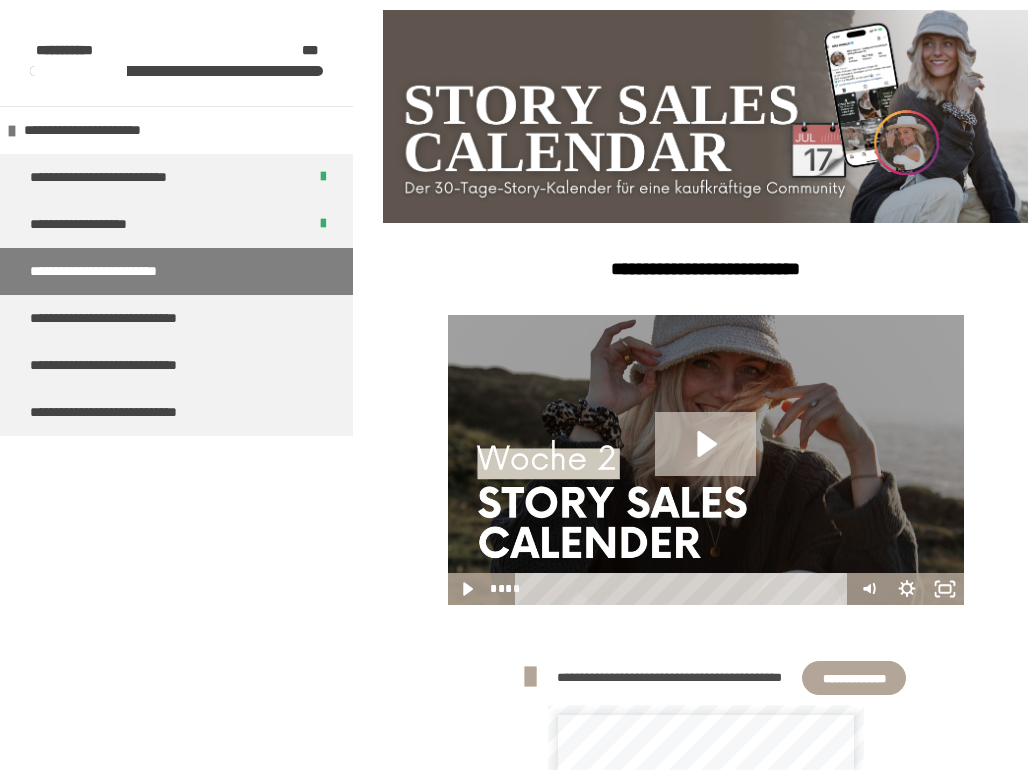 click 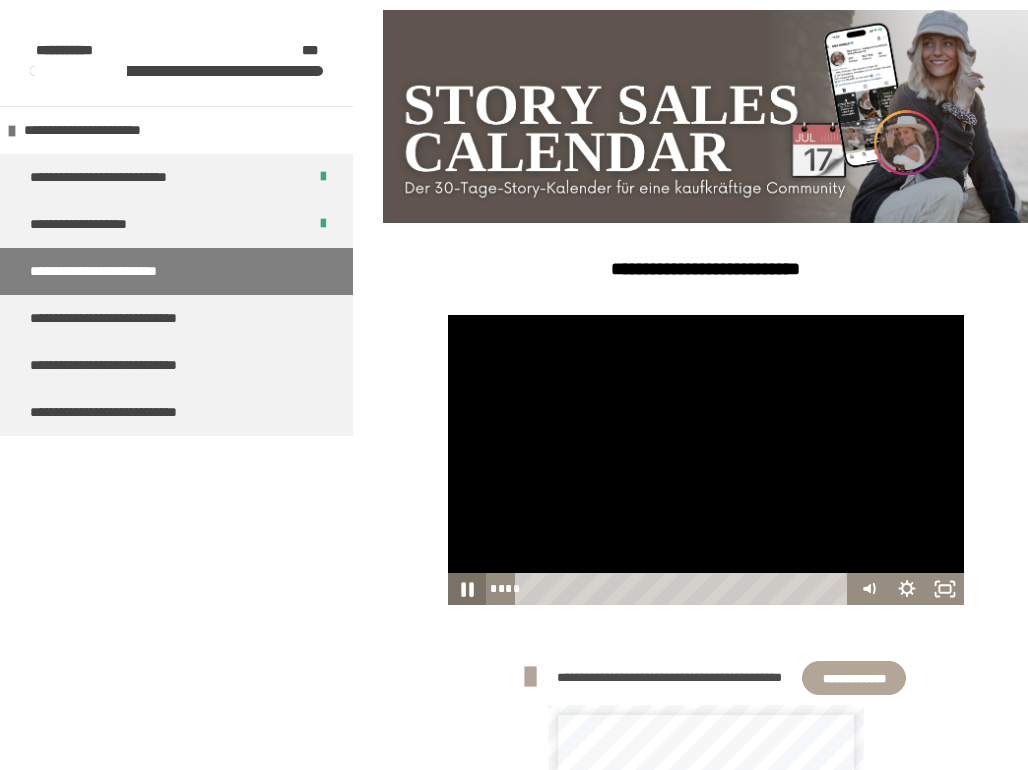 click 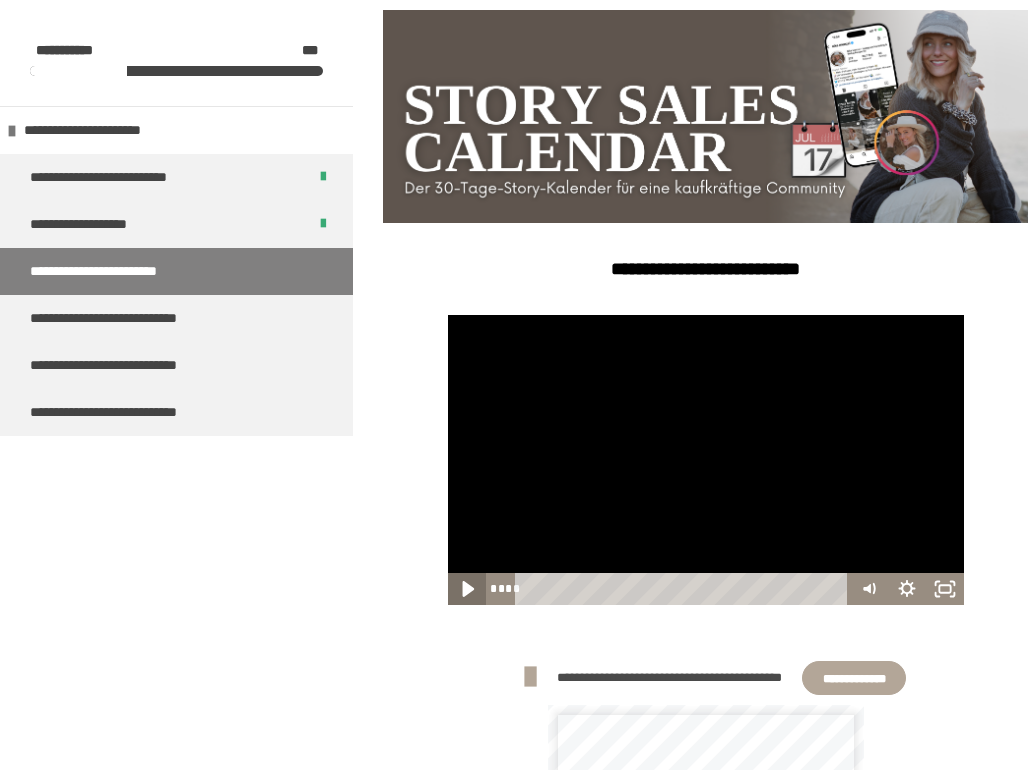 click 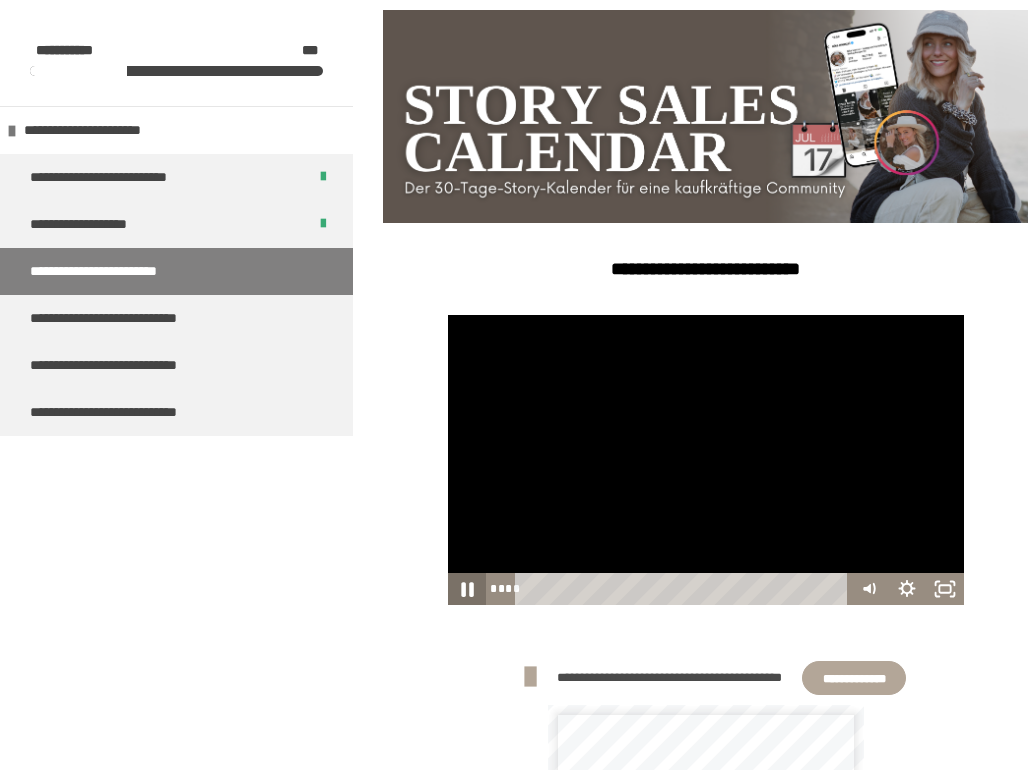 click 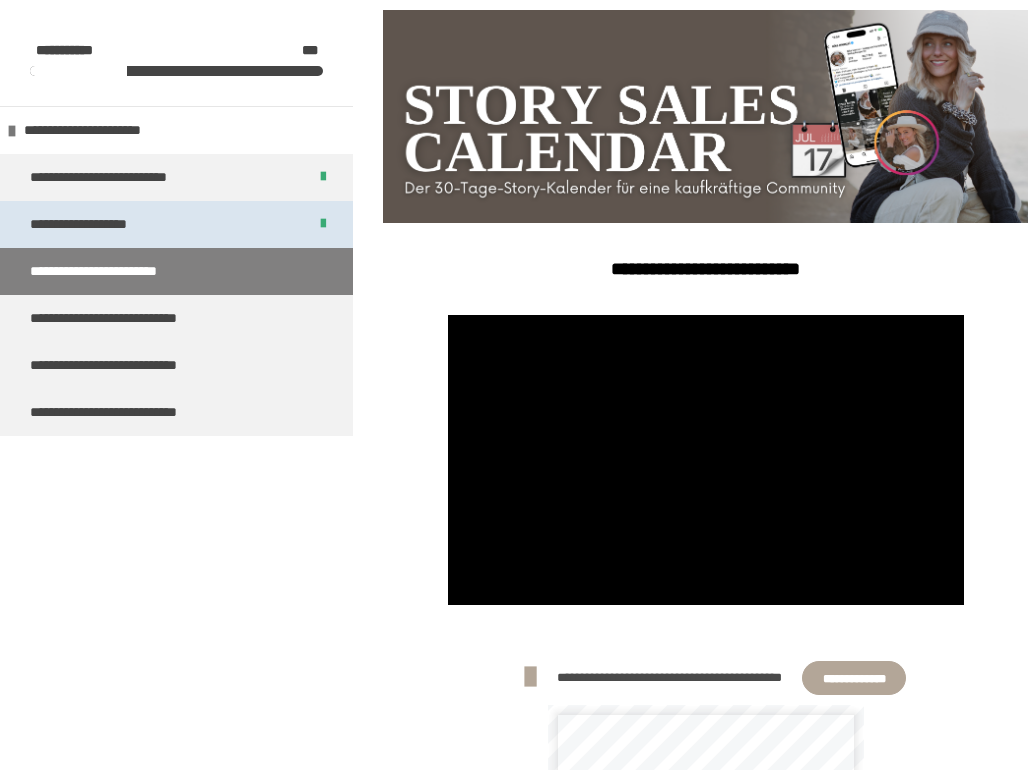 click on "**********" at bounding box center (176, 224) 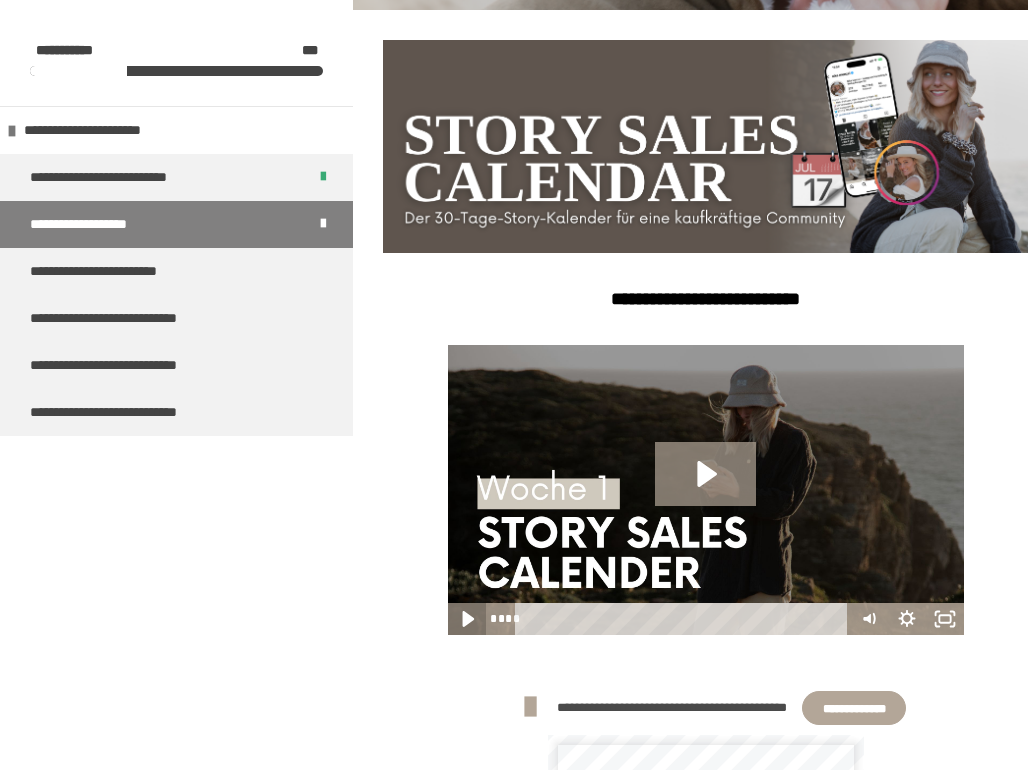 click 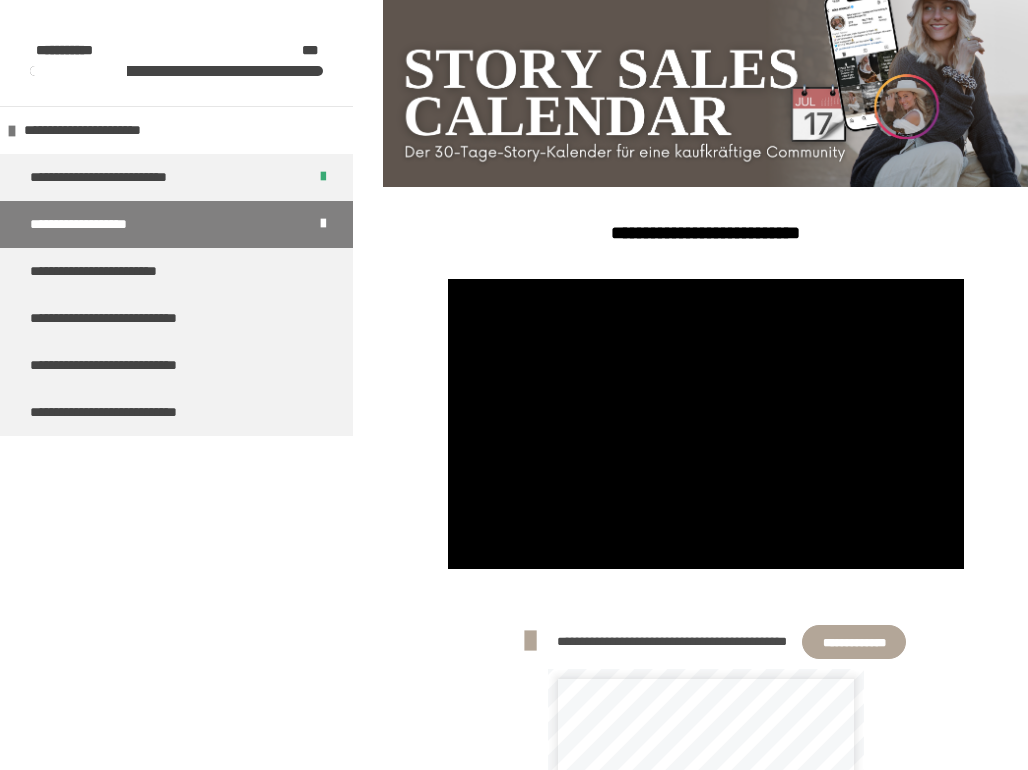scroll, scrollTop: 370, scrollLeft: 0, axis: vertical 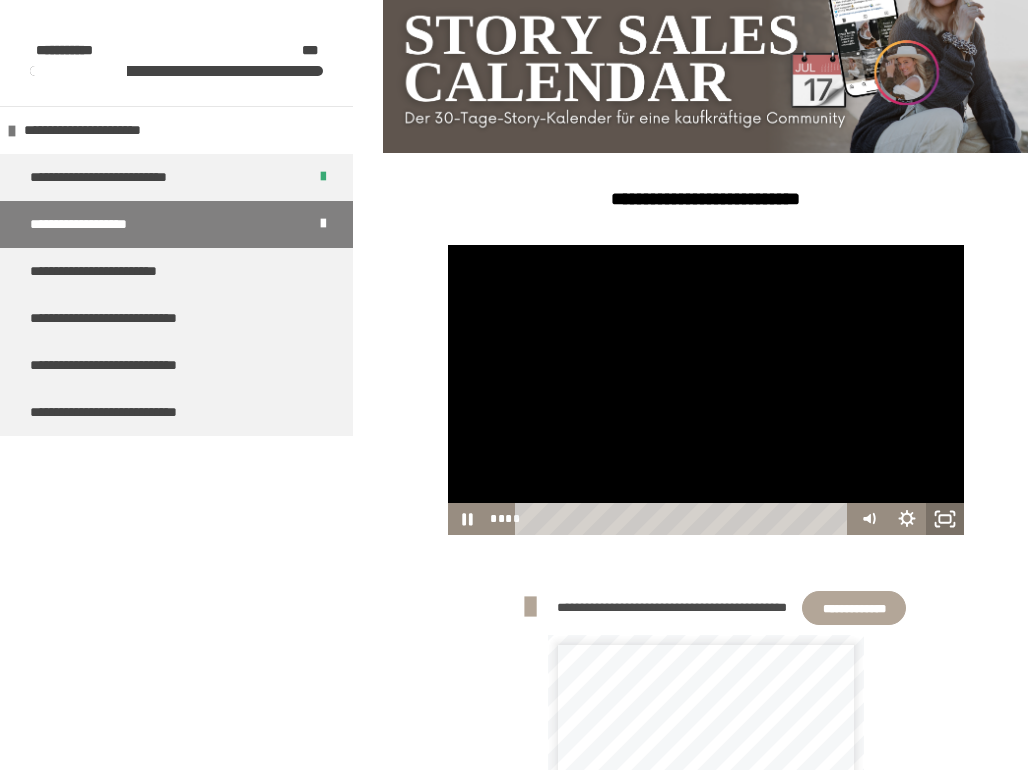 click 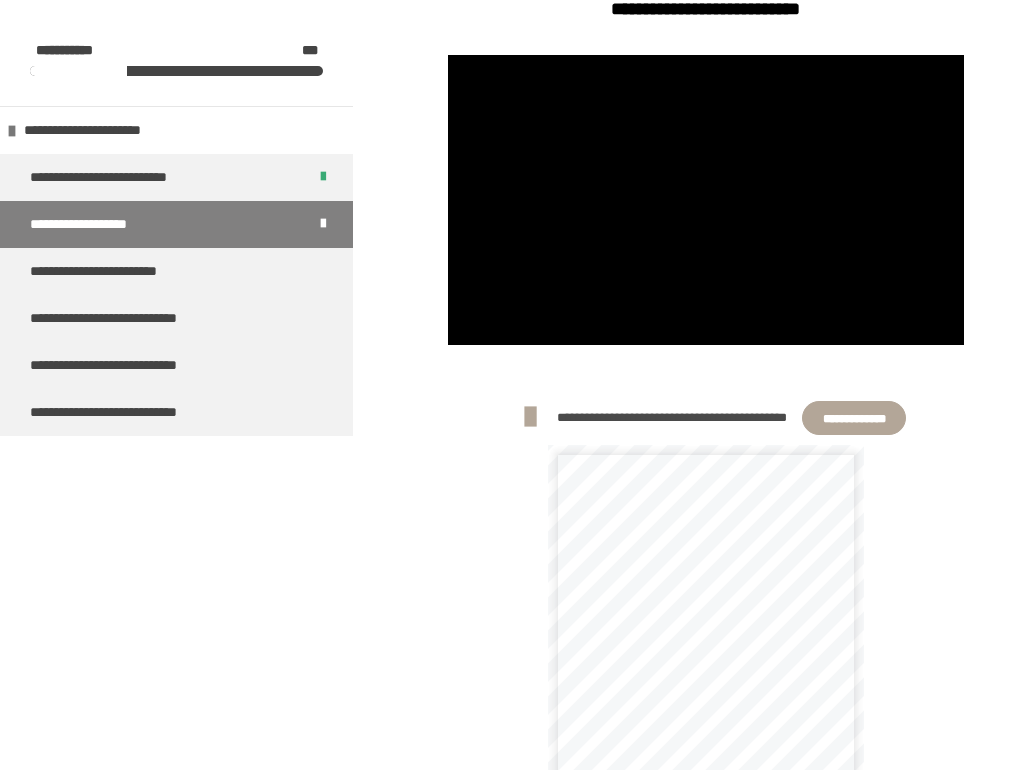scroll, scrollTop: 570, scrollLeft: 0, axis: vertical 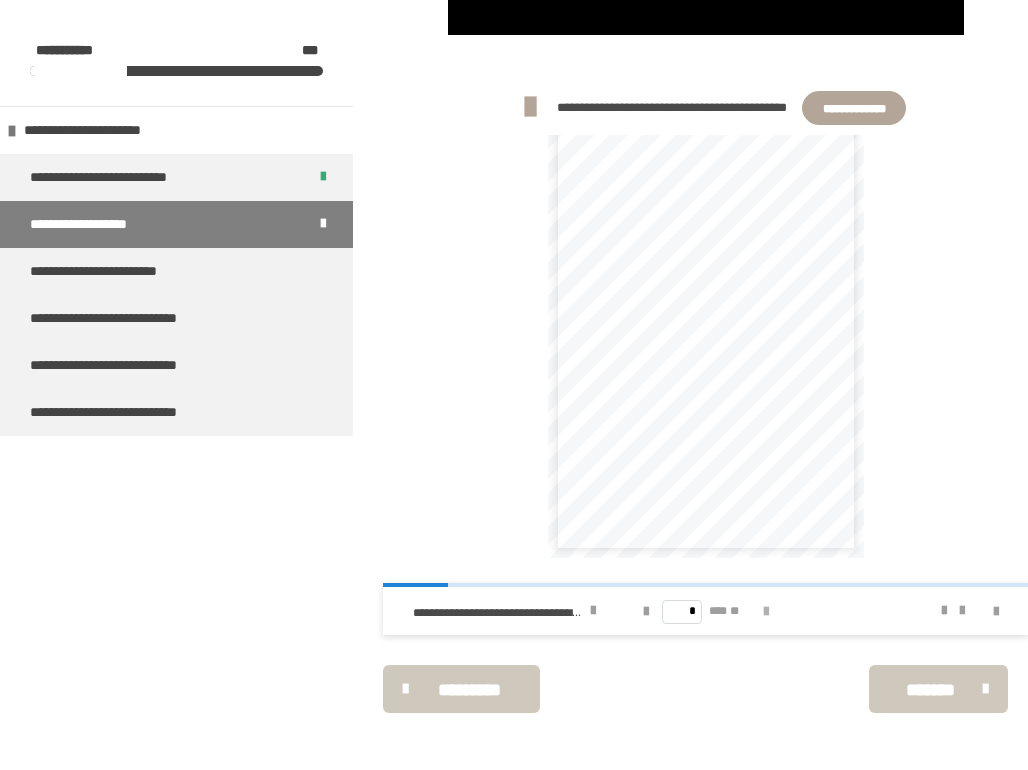 click at bounding box center (766, 612) 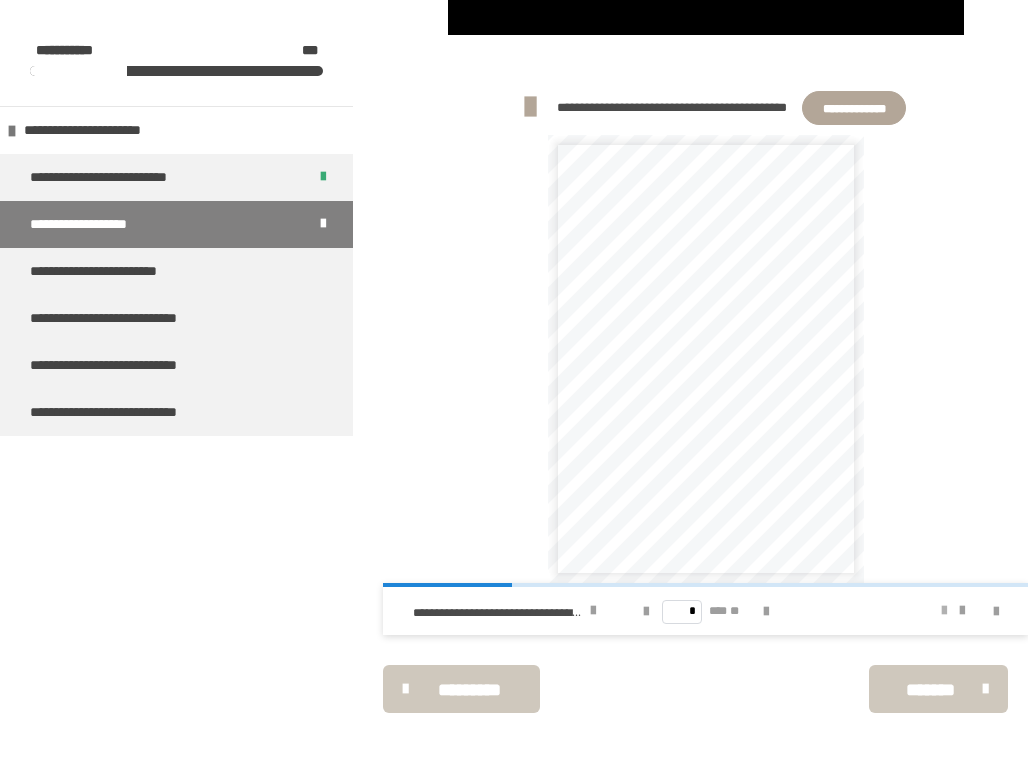 click at bounding box center (944, 611) 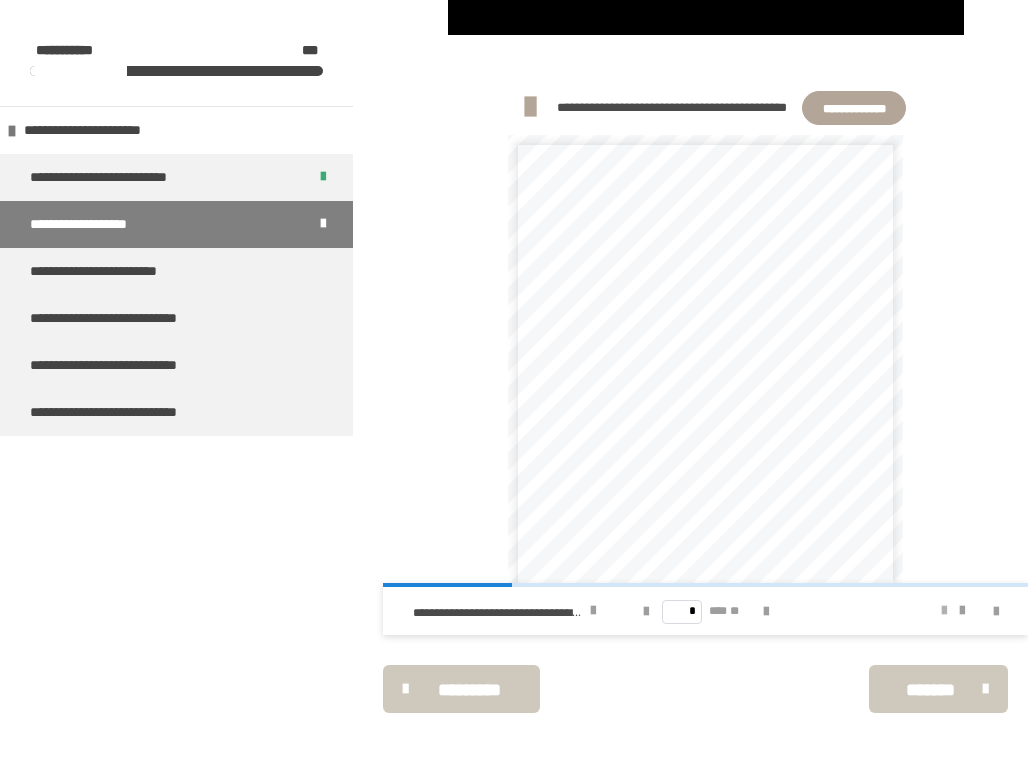 click at bounding box center [944, 611] 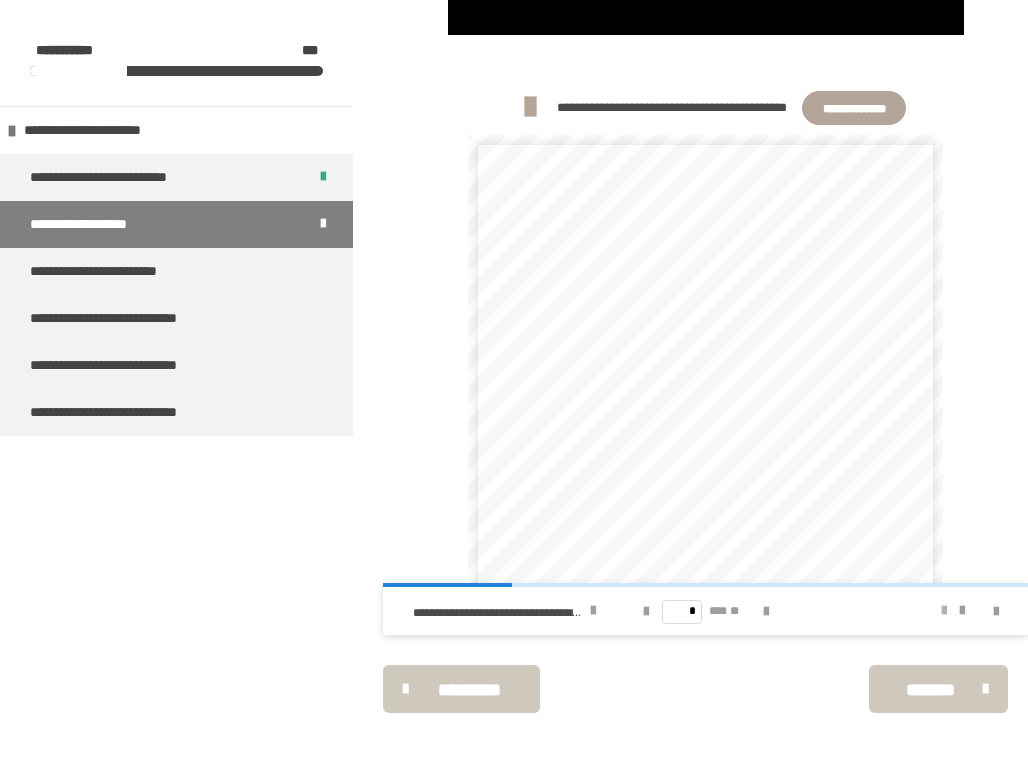 click at bounding box center [944, 611] 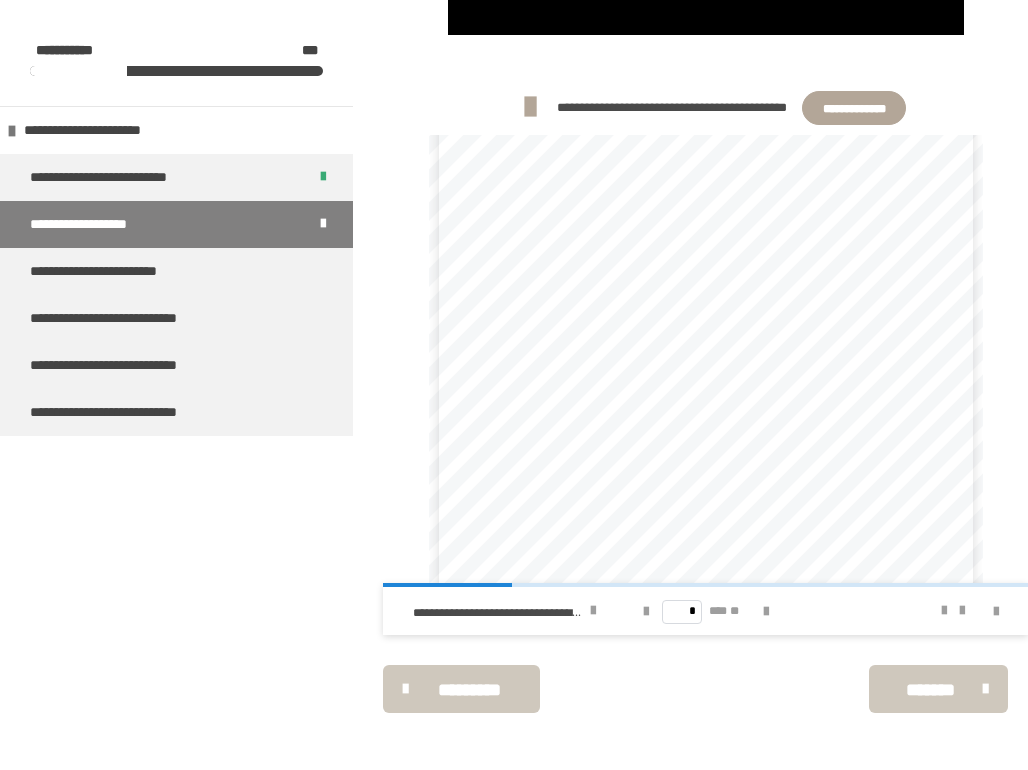 scroll, scrollTop: 200, scrollLeft: 0, axis: vertical 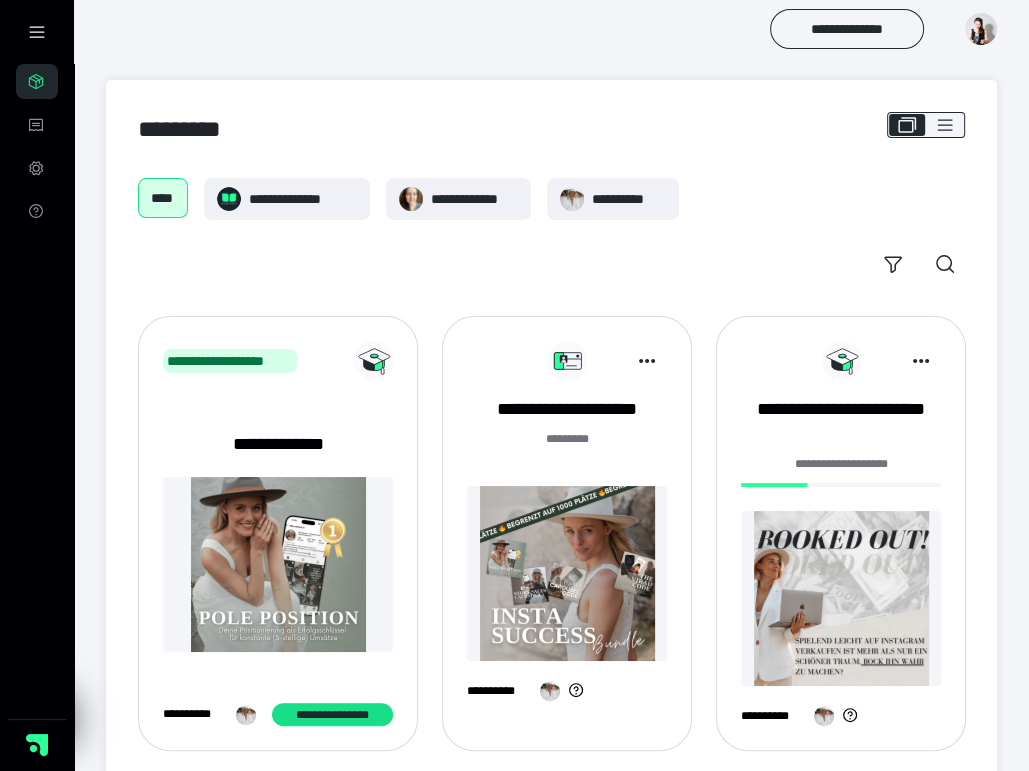 click on "*******   *" at bounding box center (567, 450) 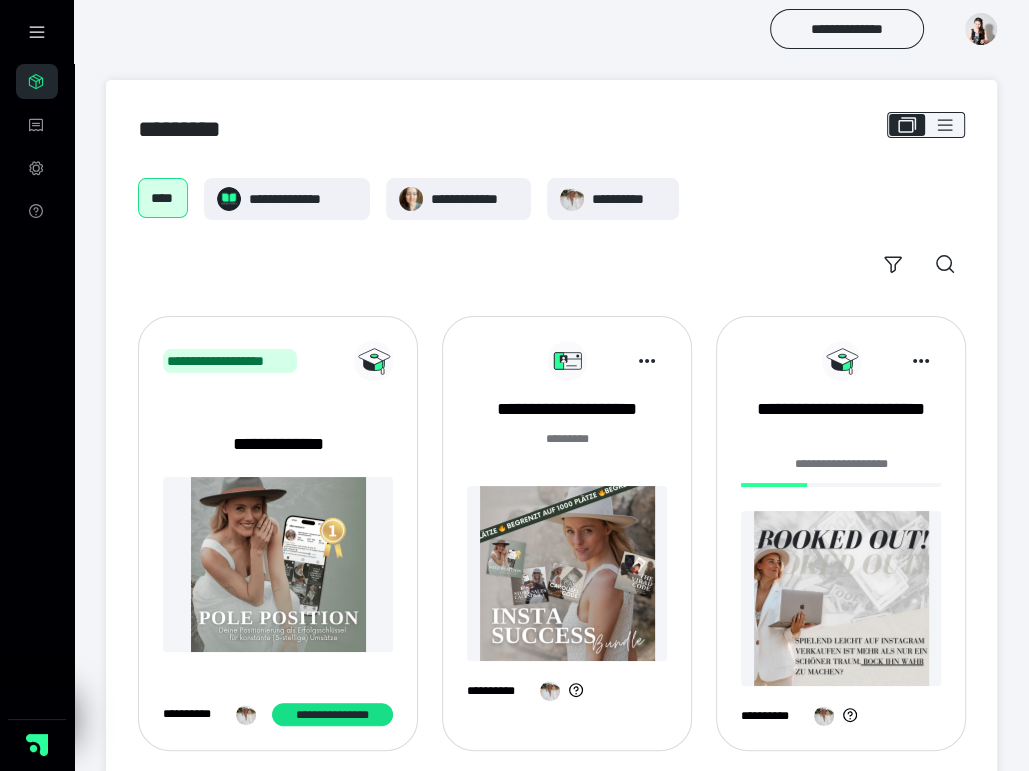 click at bounding box center (567, 573) 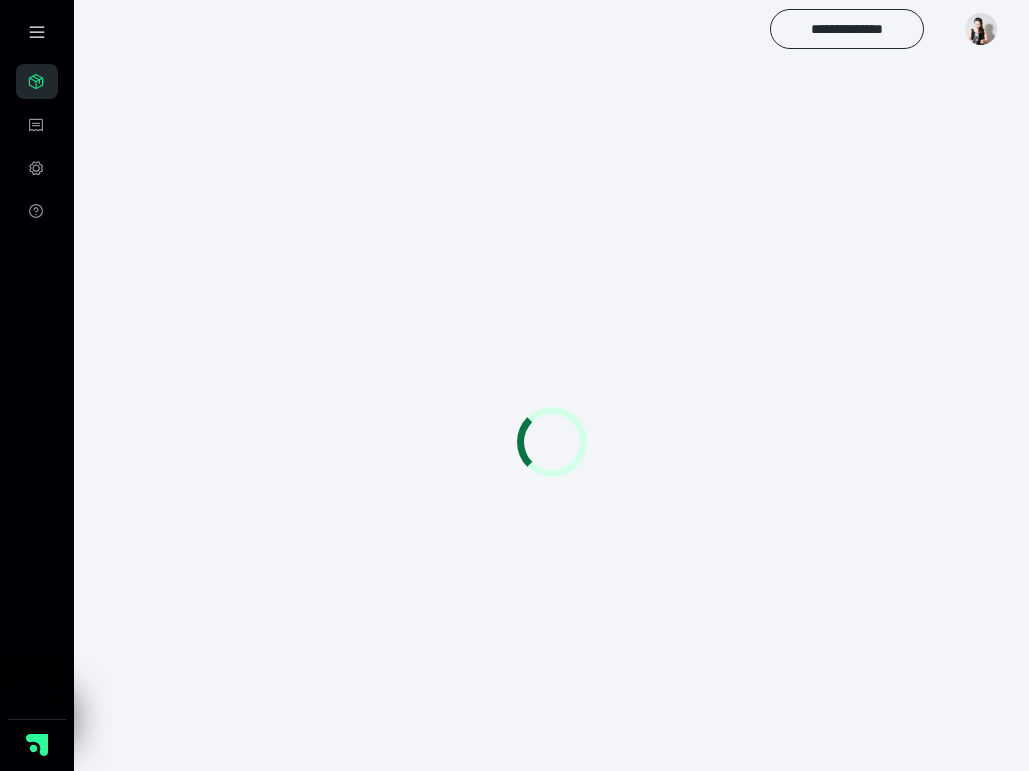 scroll, scrollTop: 0, scrollLeft: 0, axis: both 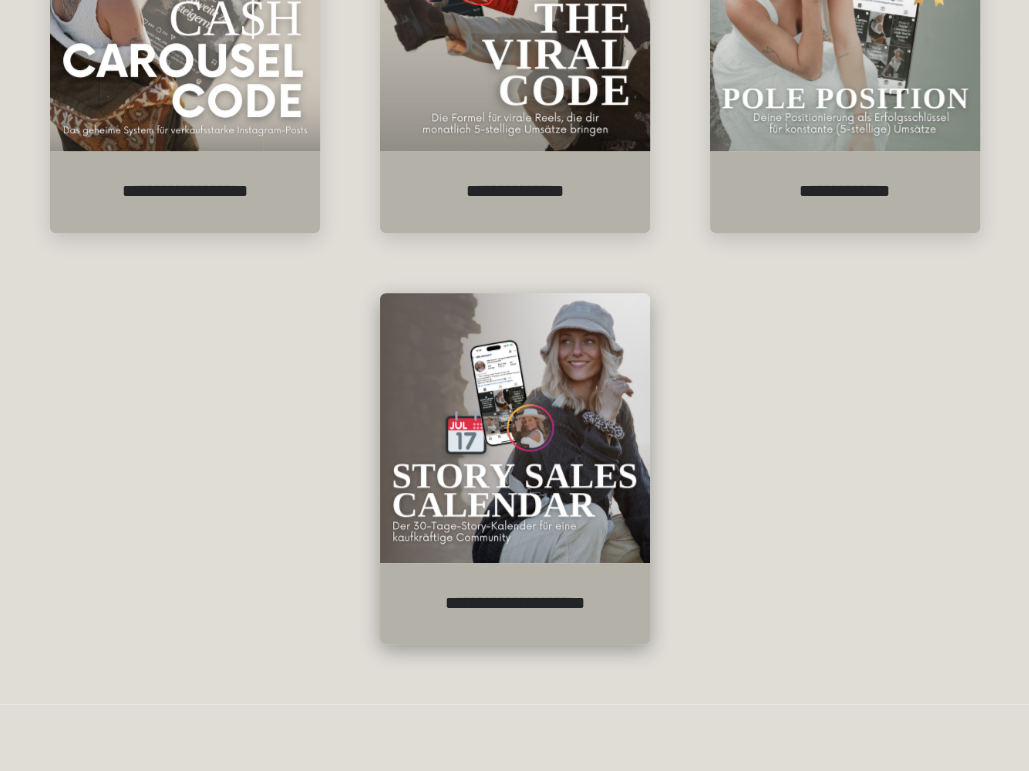 click at bounding box center (515, 428) 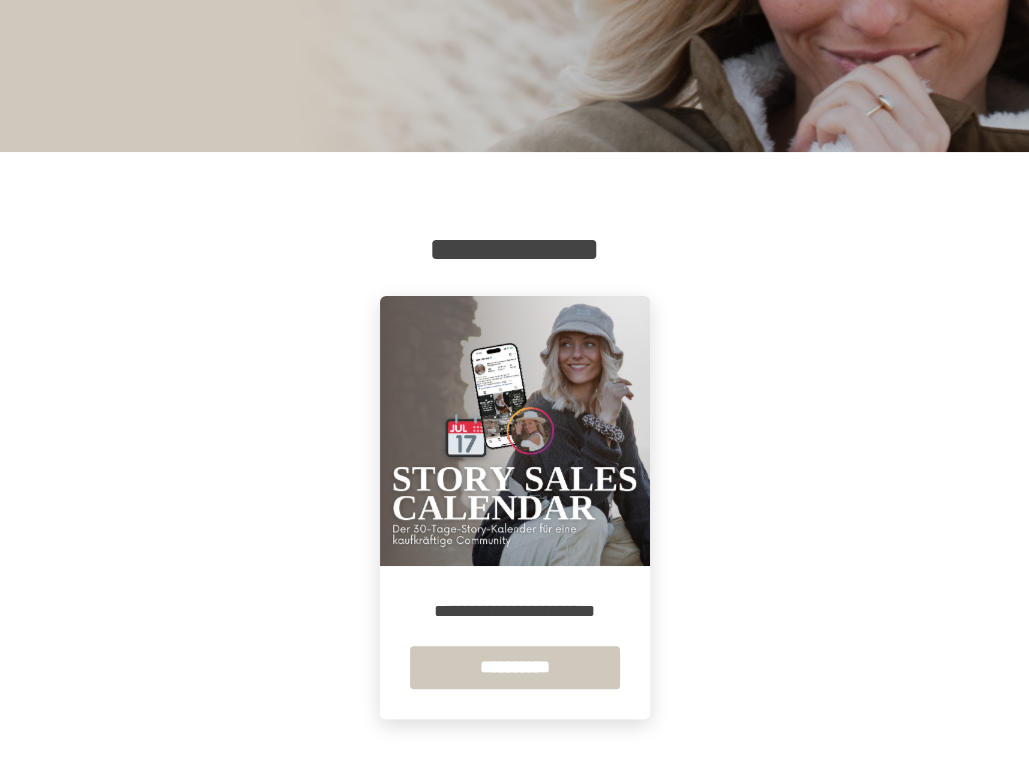 scroll, scrollTop: 136, scrollLeft: 0, axis: vertical 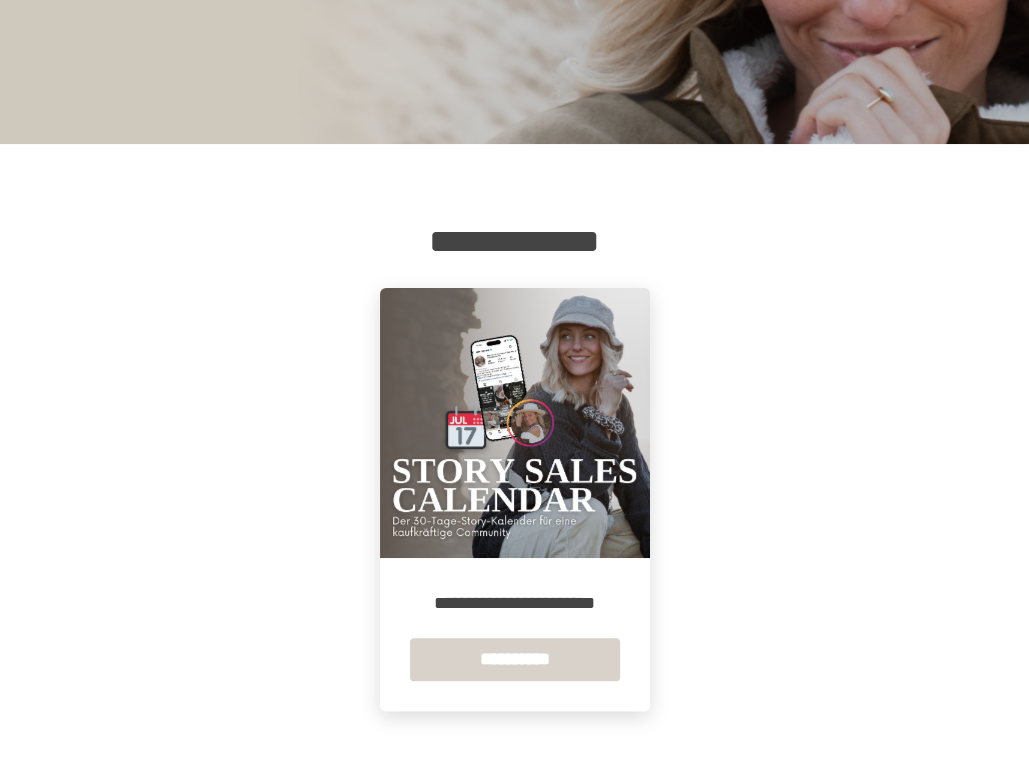 click on "**********" at bounding box center (515, 659) 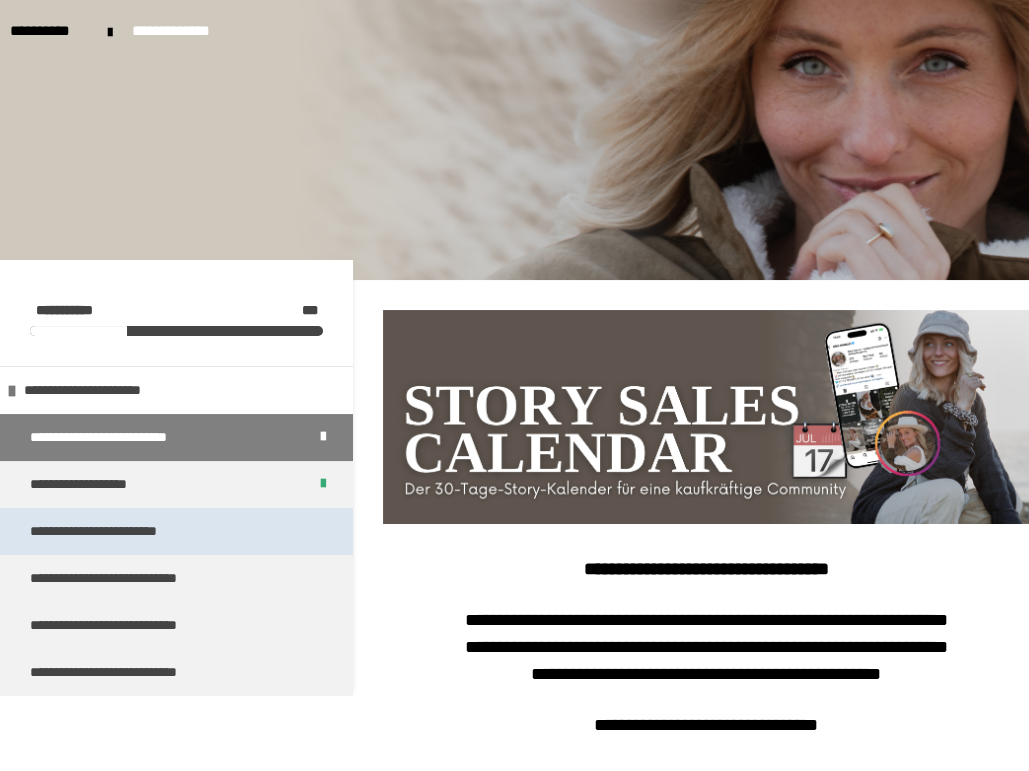 click on "**********" at bounding box center (123, 531) 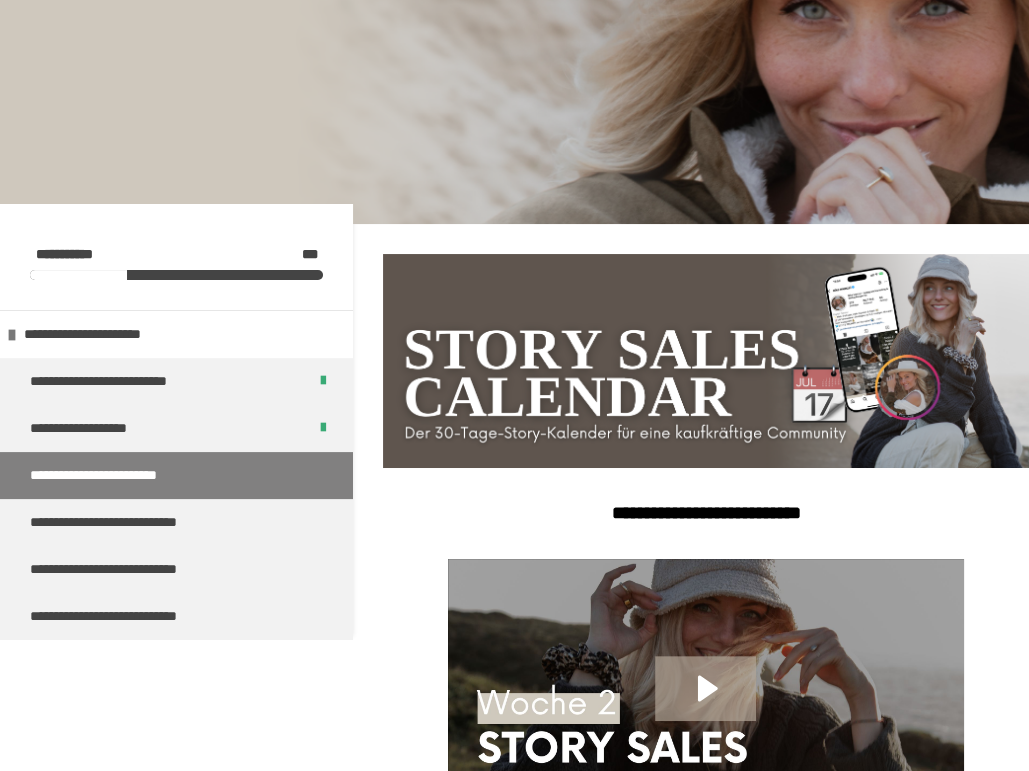 scroll, scrollTop: 400, scrollLeft: 0, axis: vertical 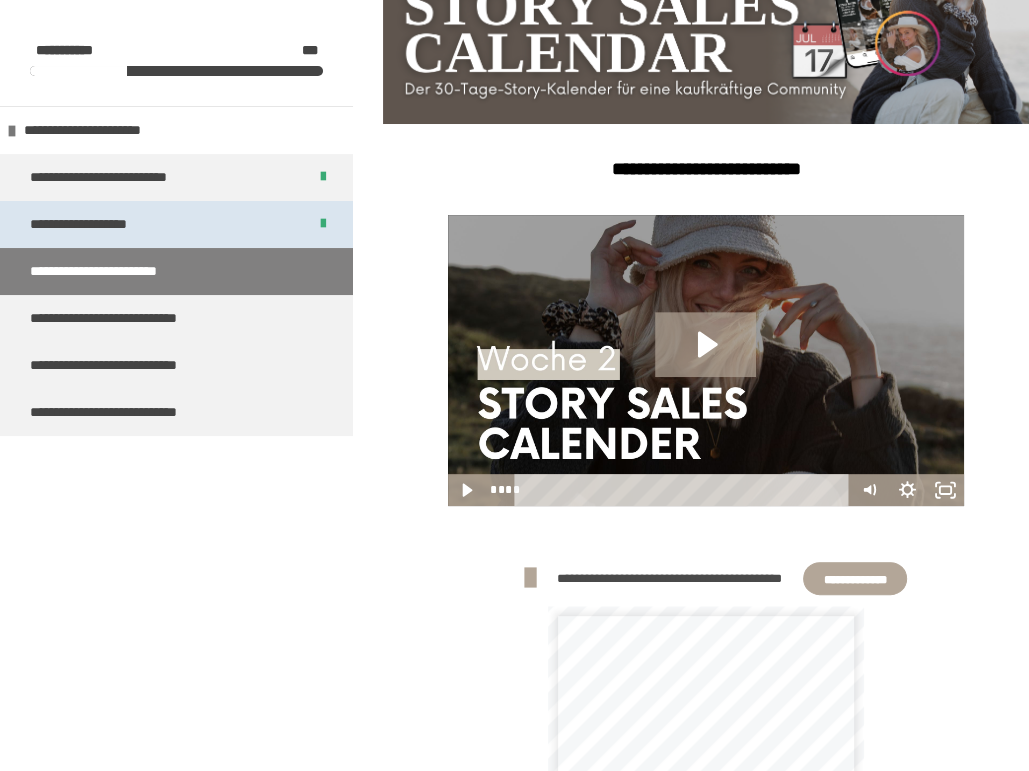 click on "**********" at bounding box center (176, 224) 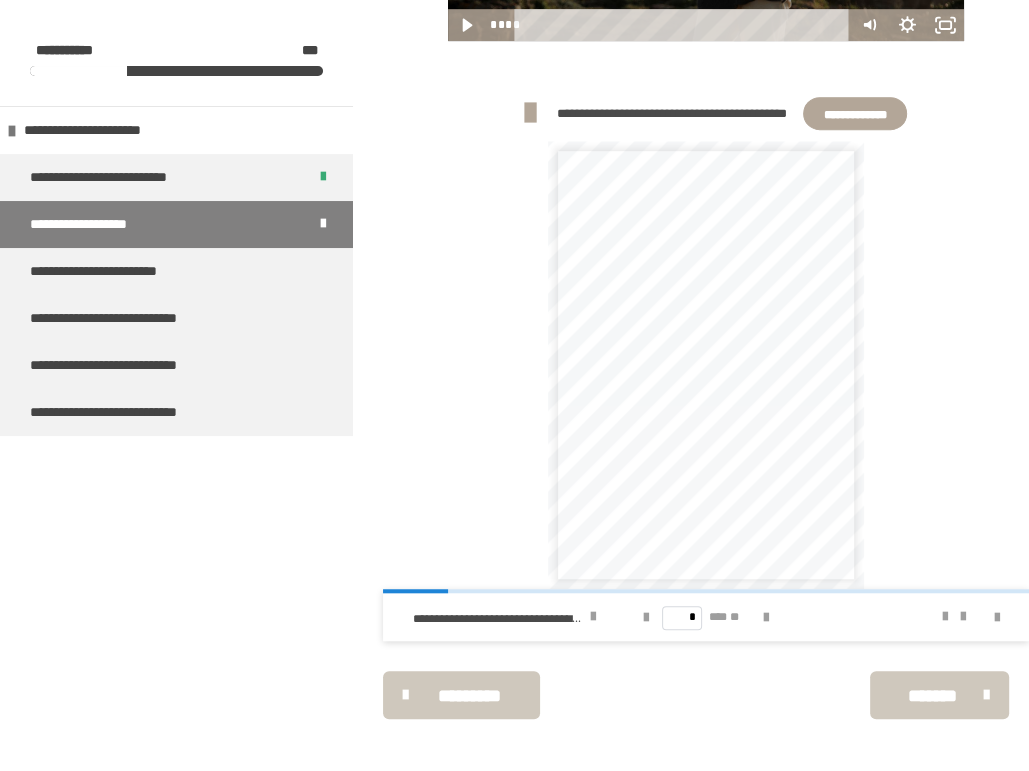 scroll, scrollTop: 872, scrollLeft: 0, axis: vertical 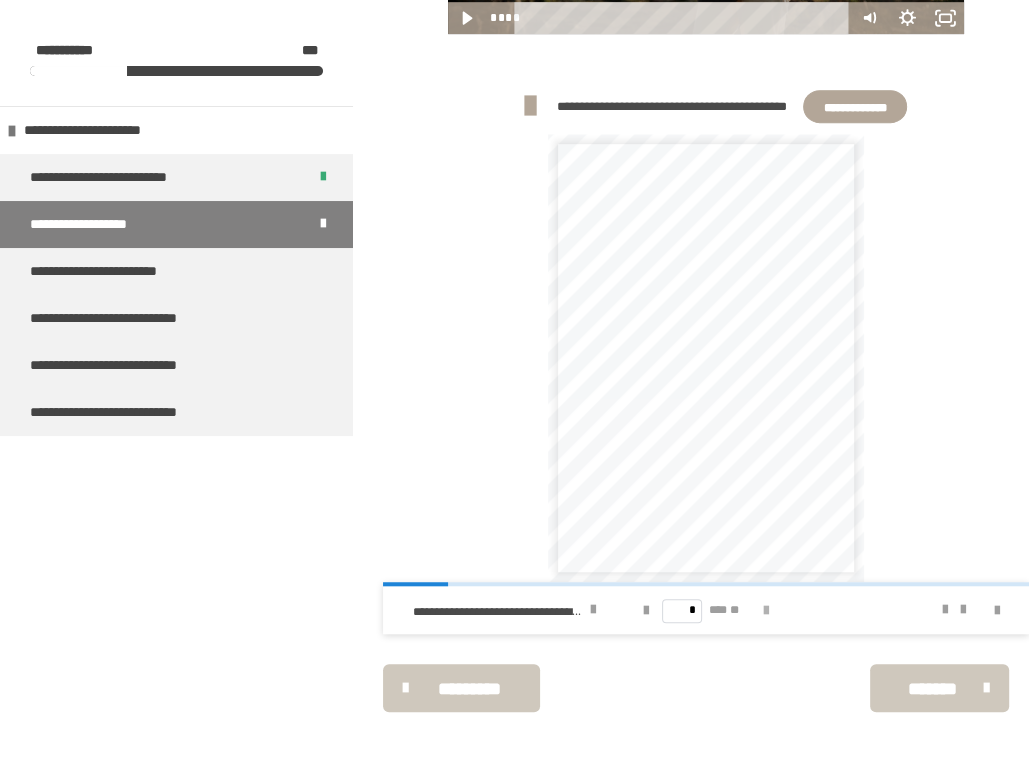click at bounding box center [766, 611] 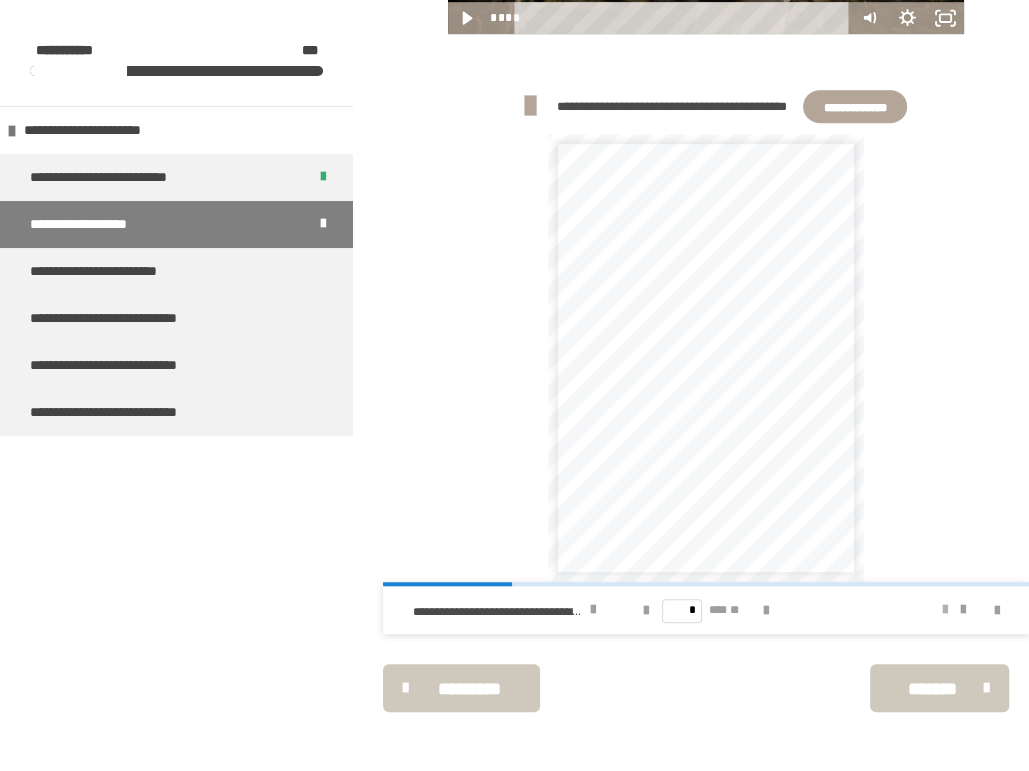 click at bounding box center (945, 610) 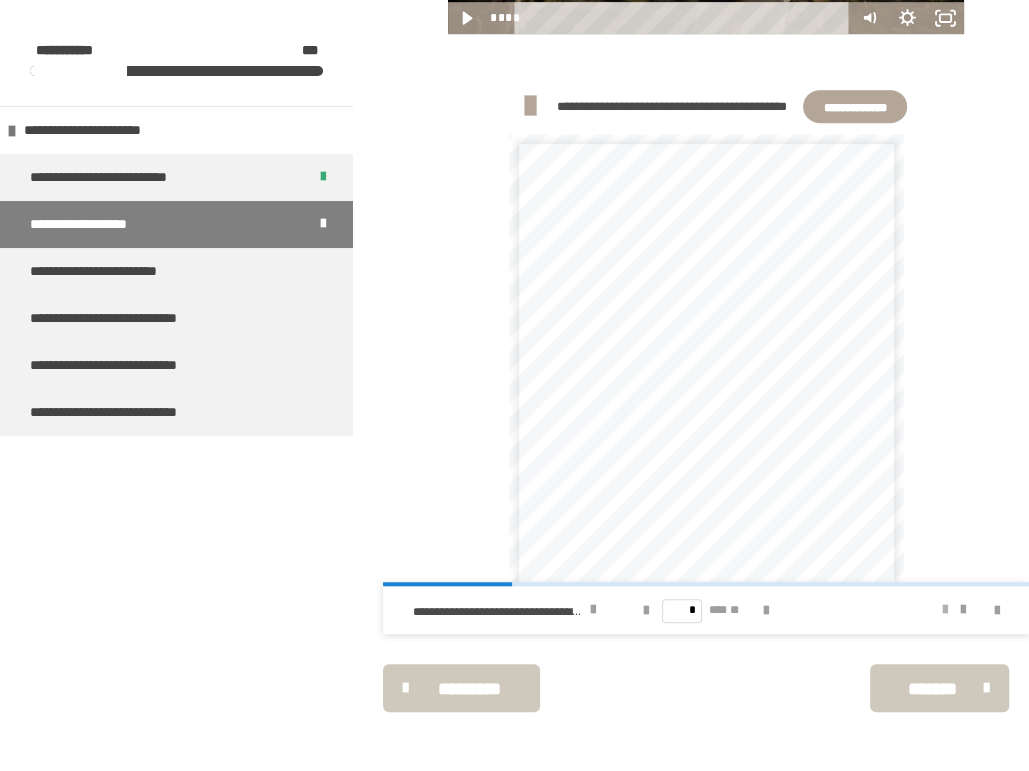 click at bounding box center [945, 610] 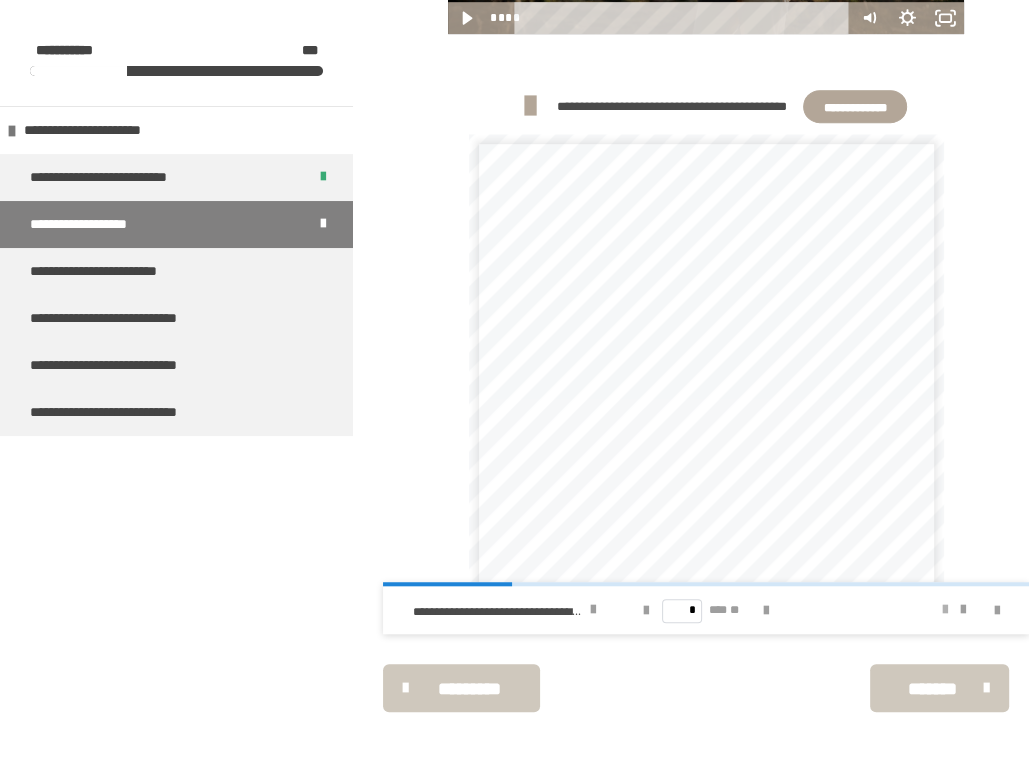 click at bounding box center [945, 610] 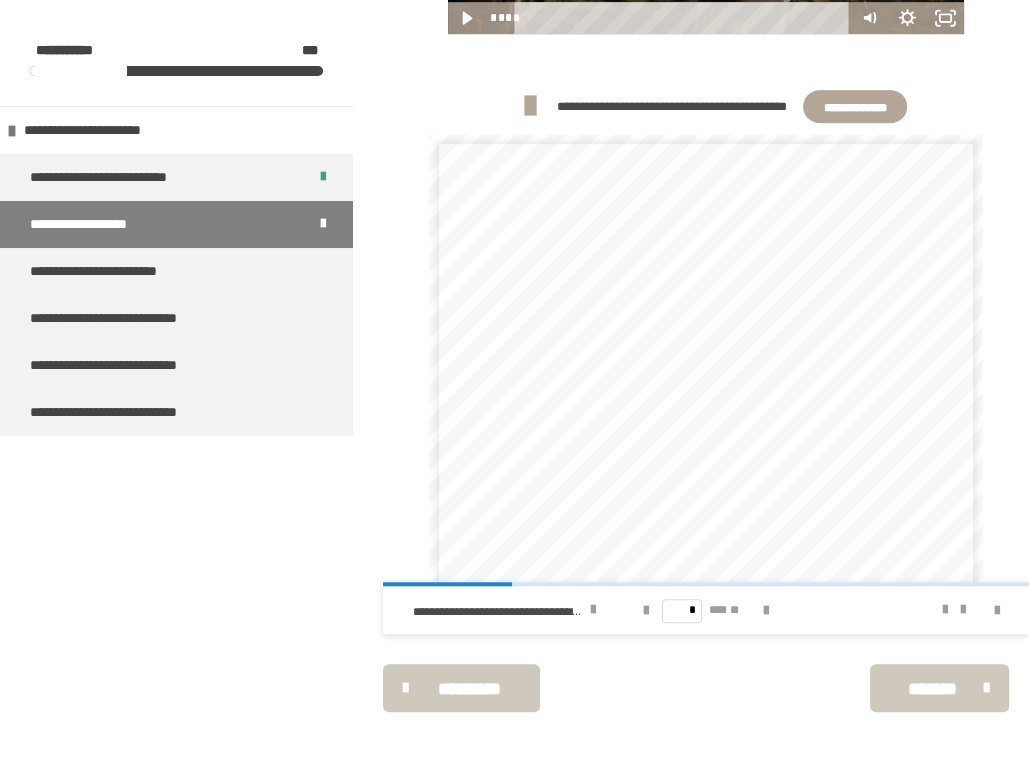 scroll, scrollTop: 100, scrollLeft: 0, axis: vertical 